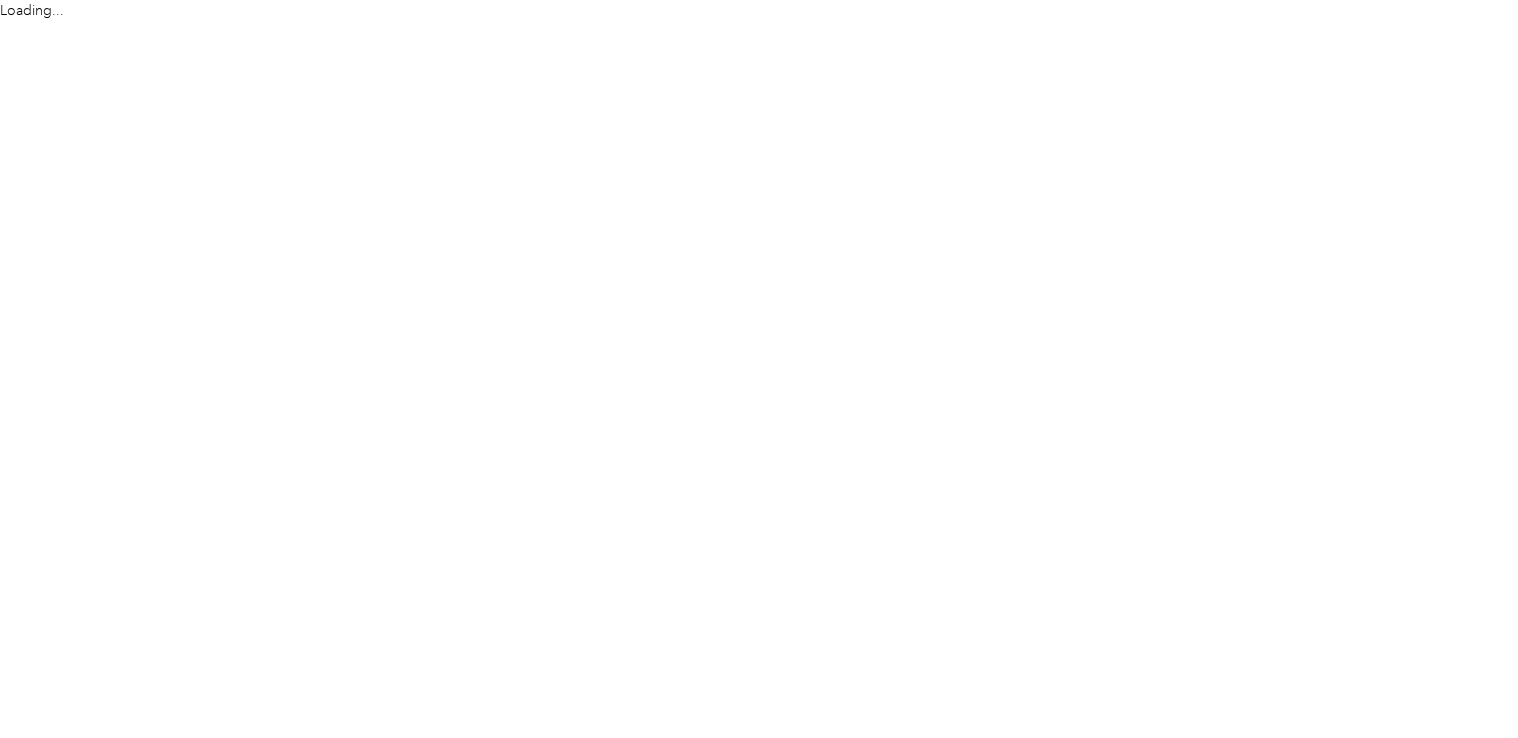 scroll, scrollTop: 0, scrollLeft: 0, axis: both 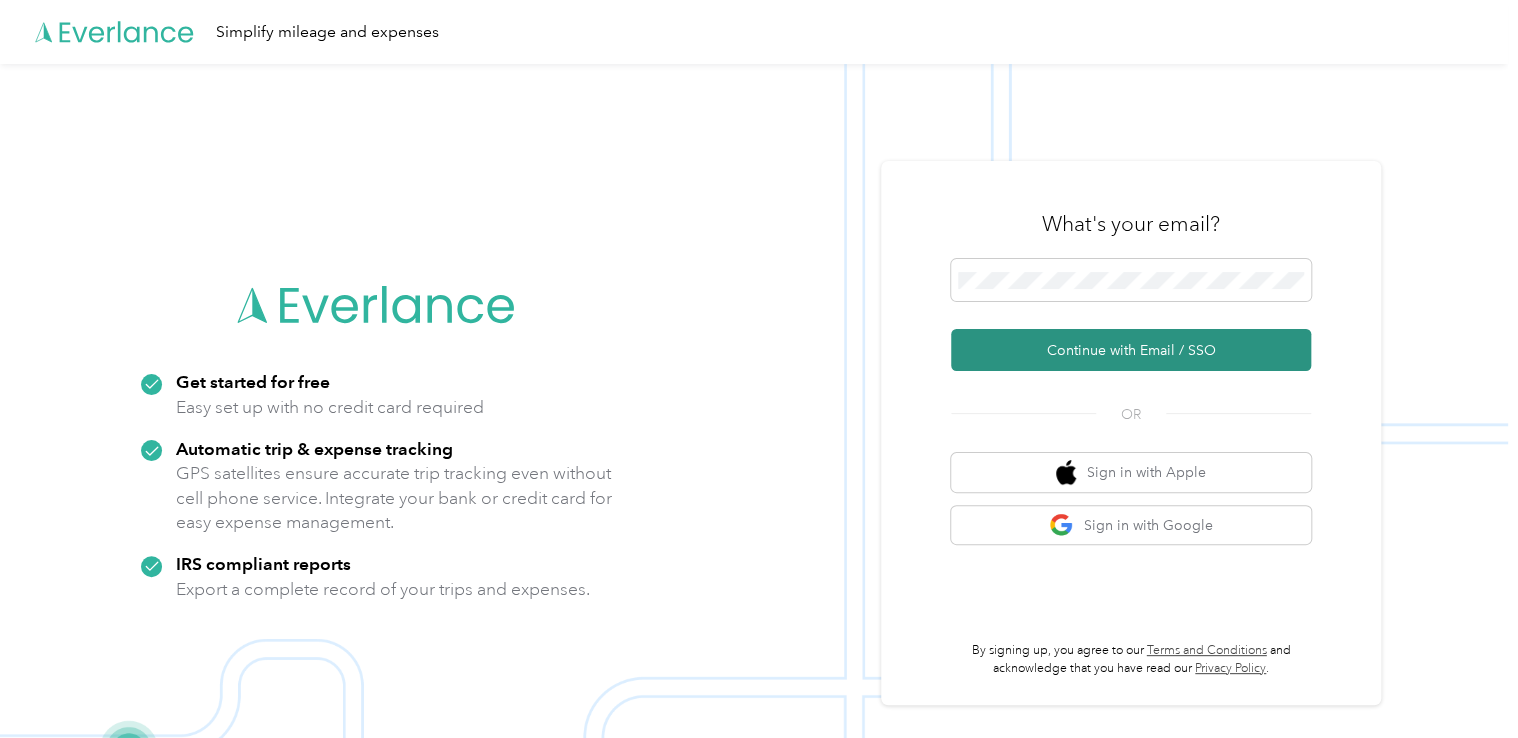 click on "Continue with Email / SSO" at bounding box center [1131, 350] 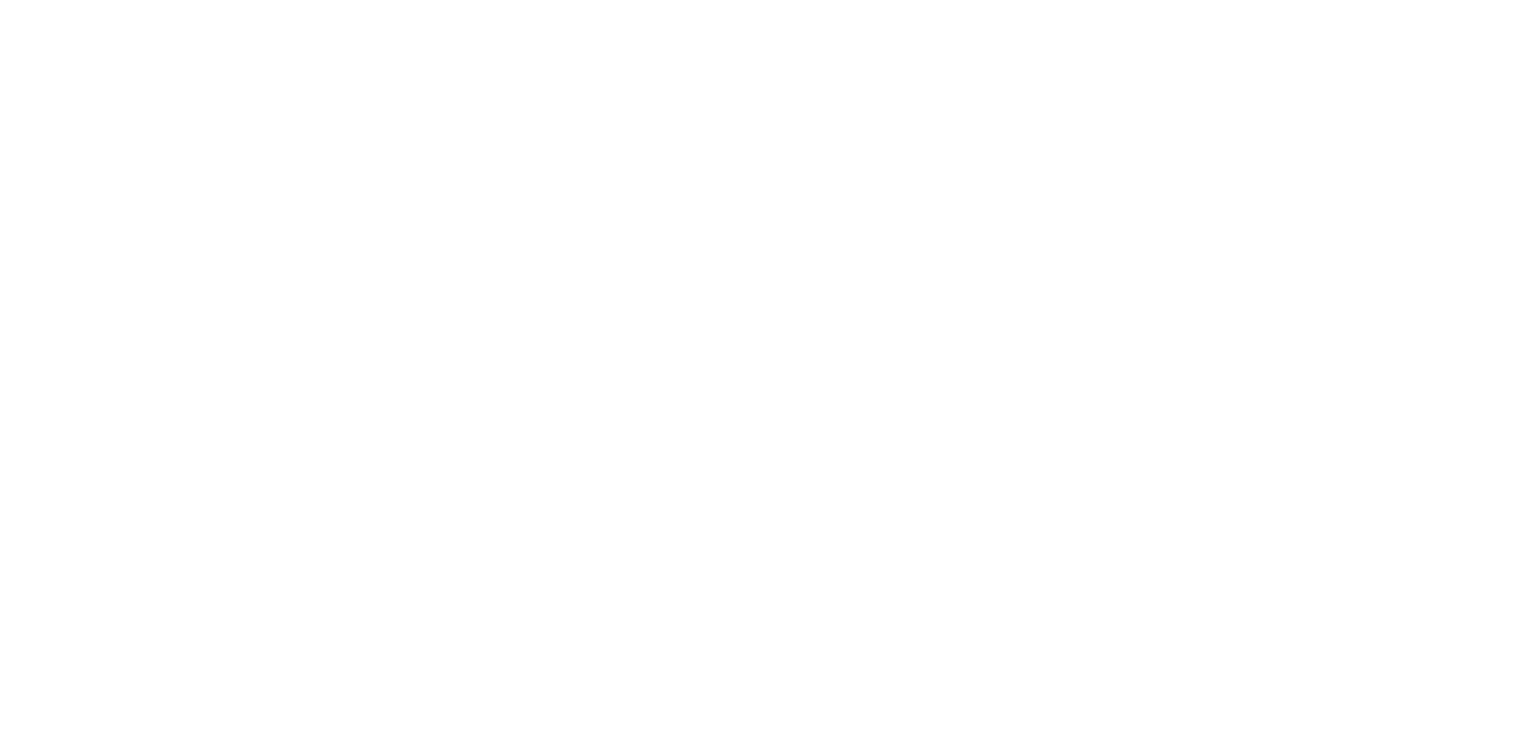 scroll, scrollTop: 0, scrollLeft: 0, axis: both 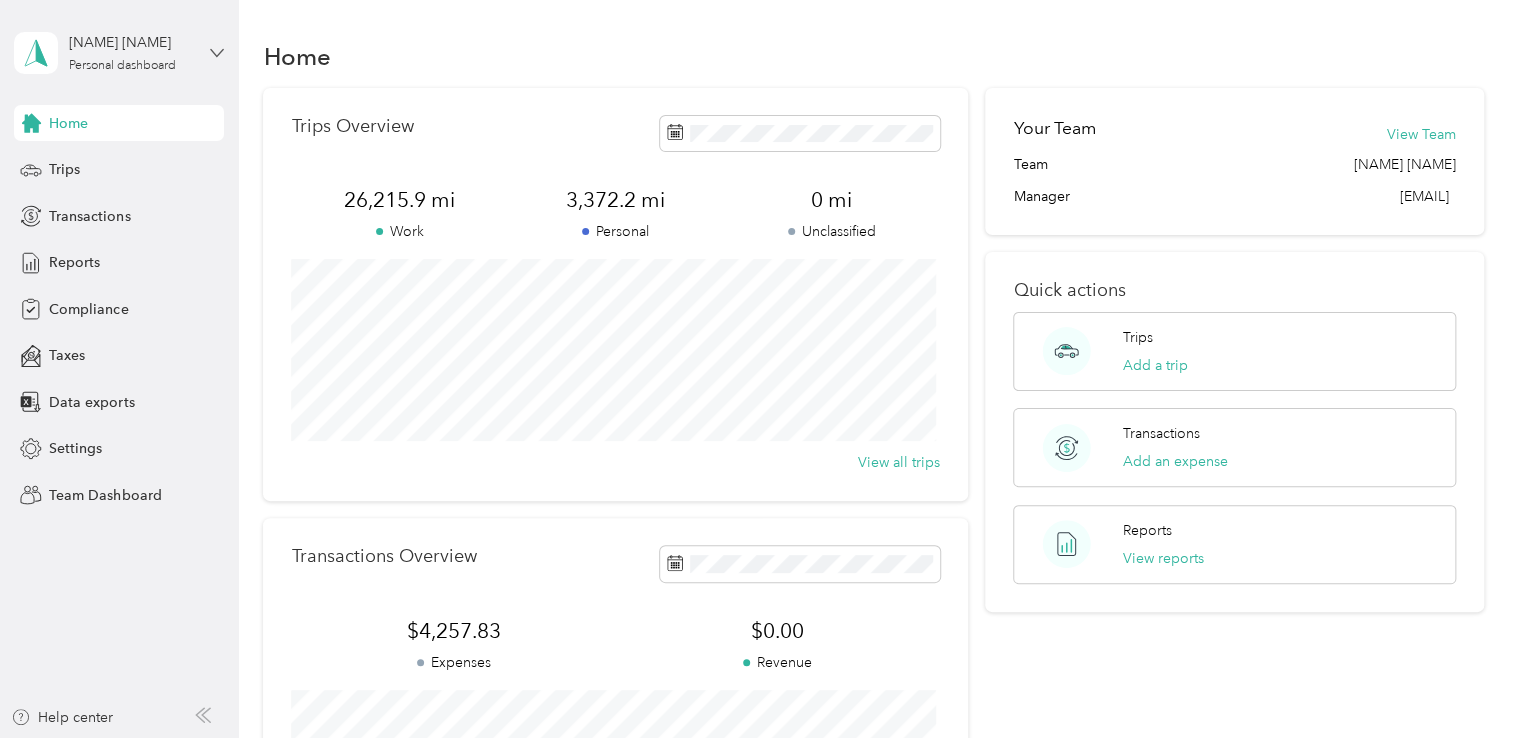 click 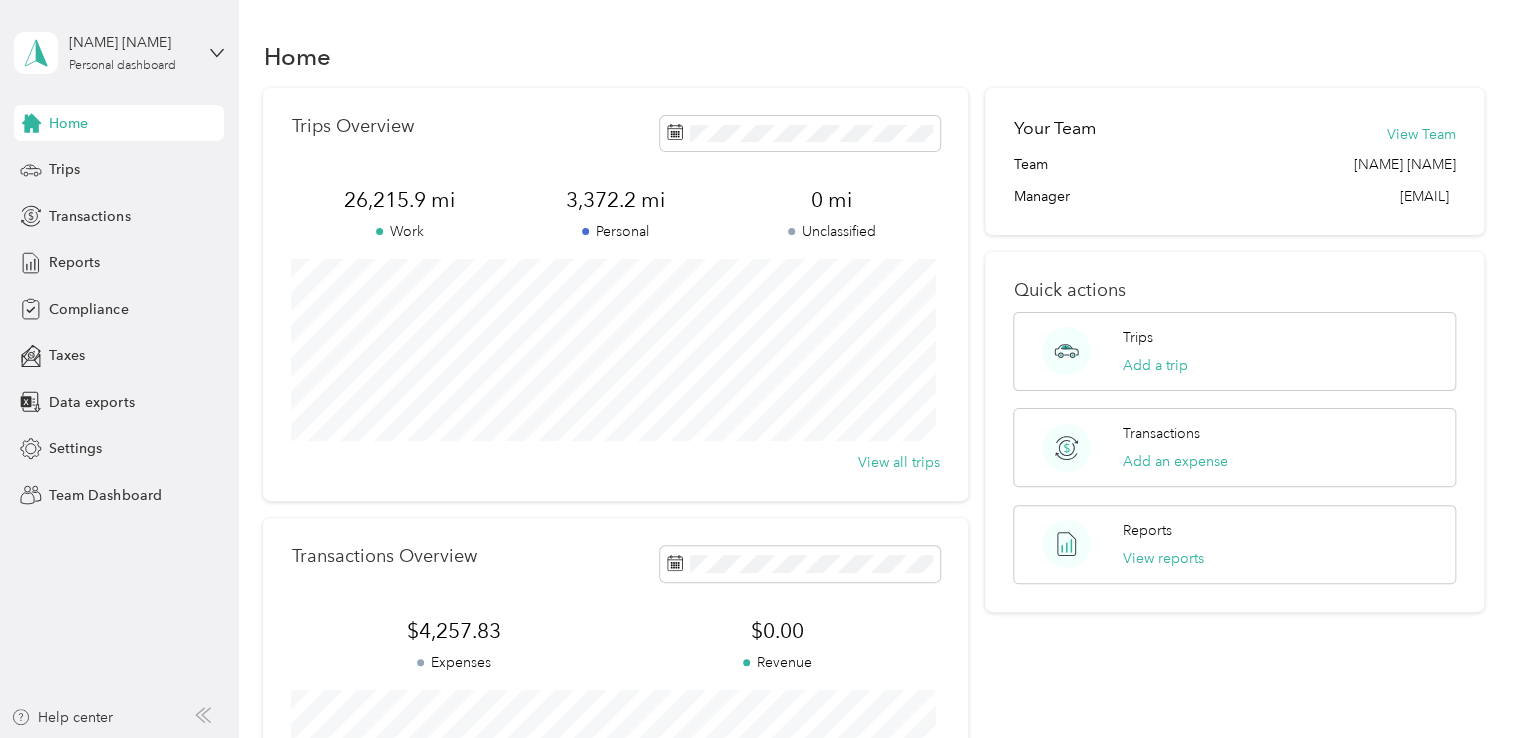 click on "Team dashboard" at bounding box center (85, 164) 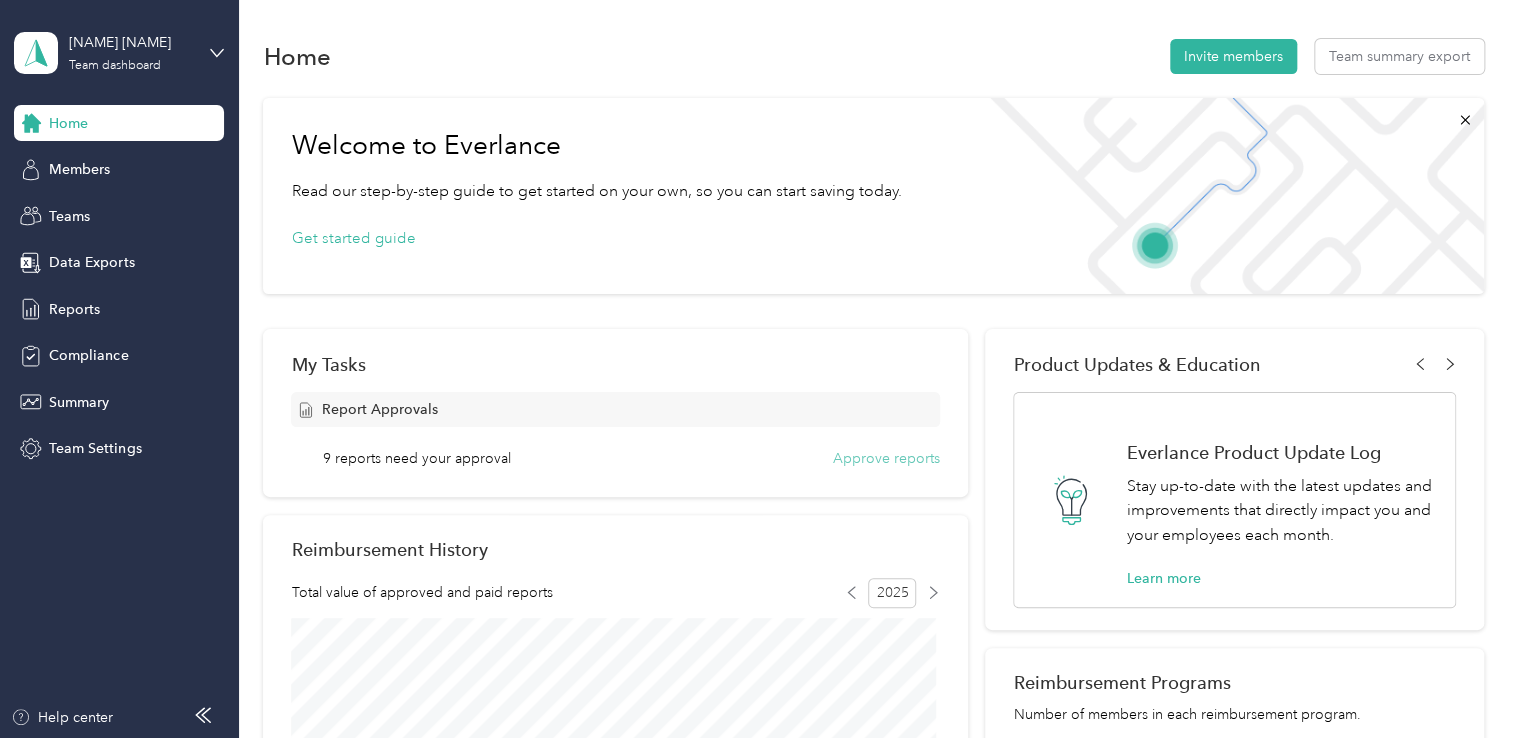 click on "Approve reports" at bounding box center [886, 458] 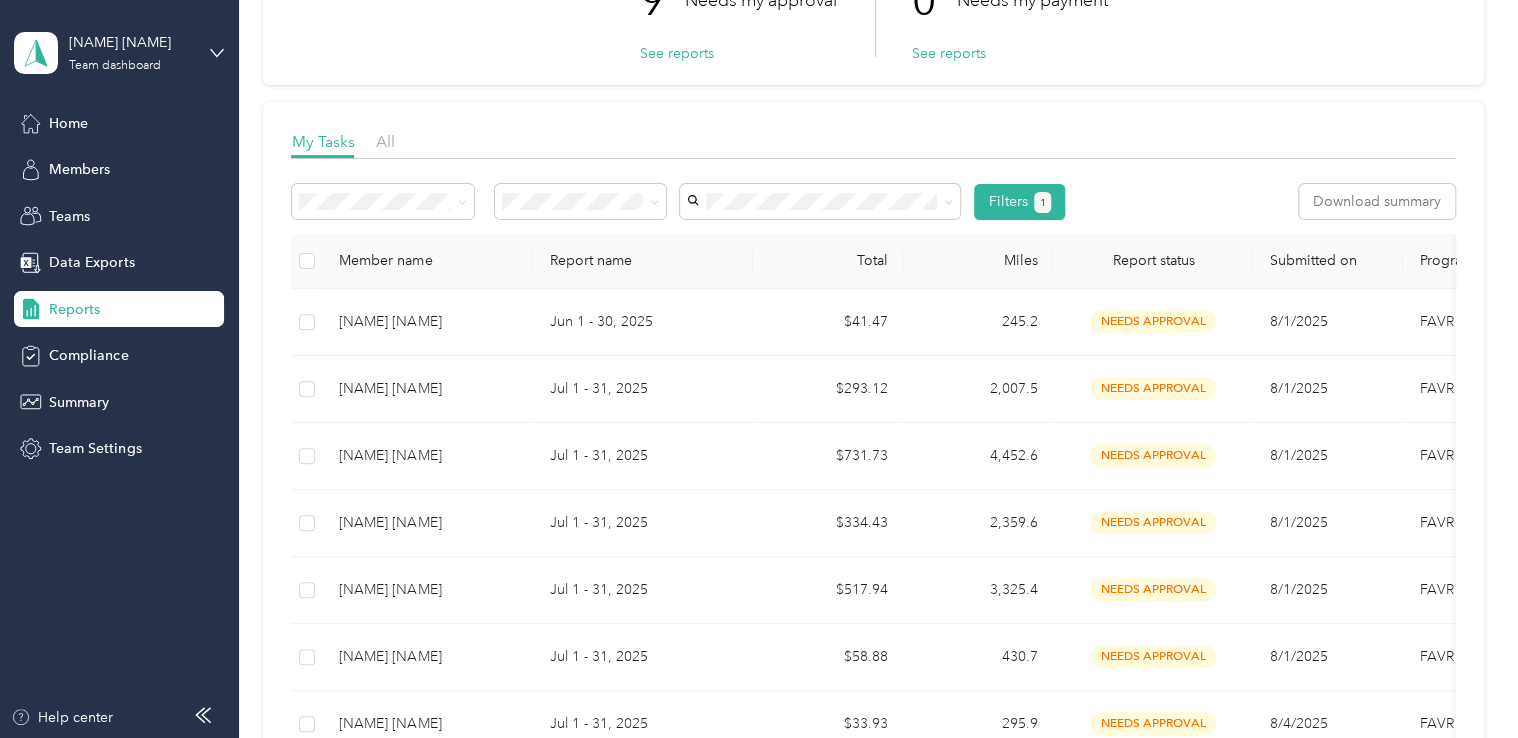 scroll, scrollTop: 212, scrollLeft: 0, axis: vertical 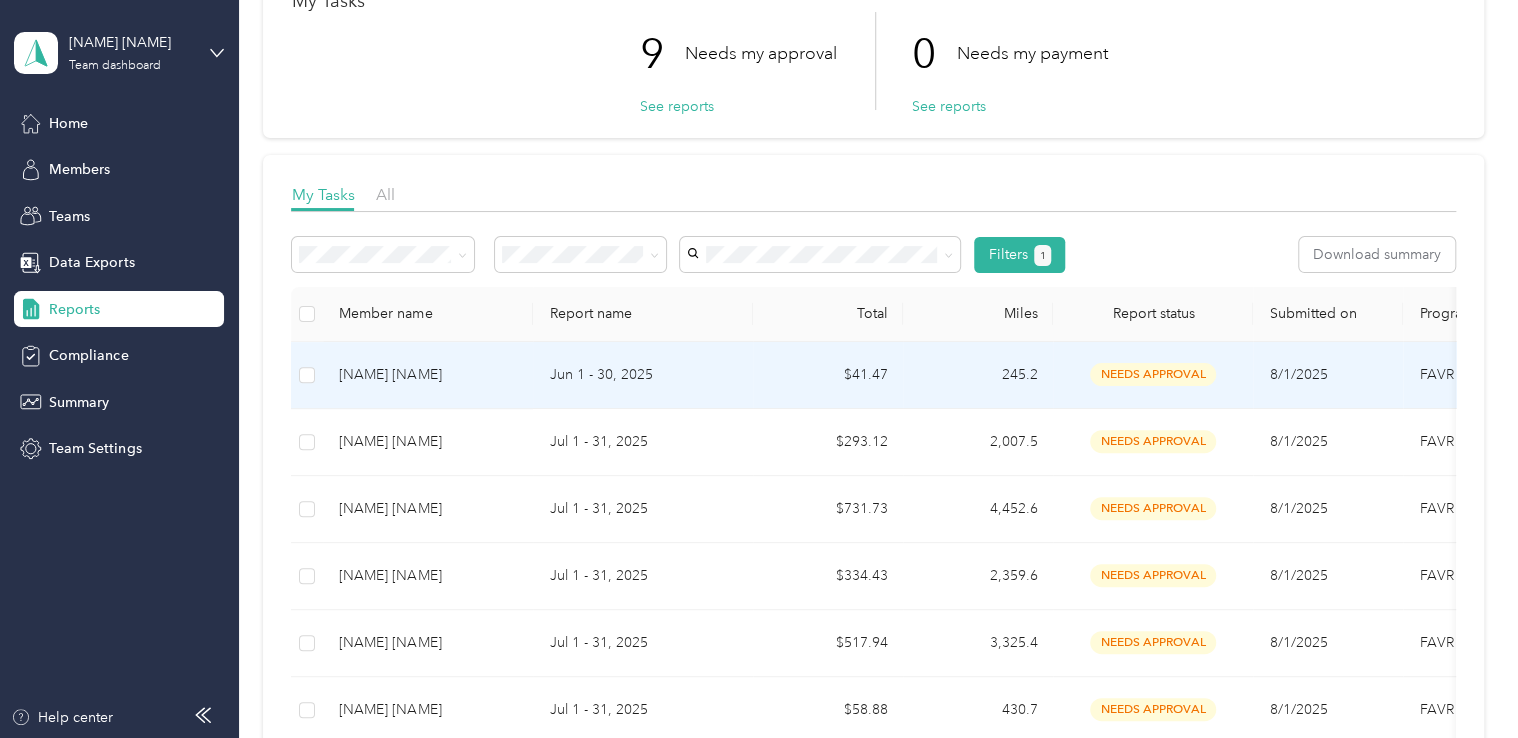 click on "needs approval" at bounding box center [1153, 374] 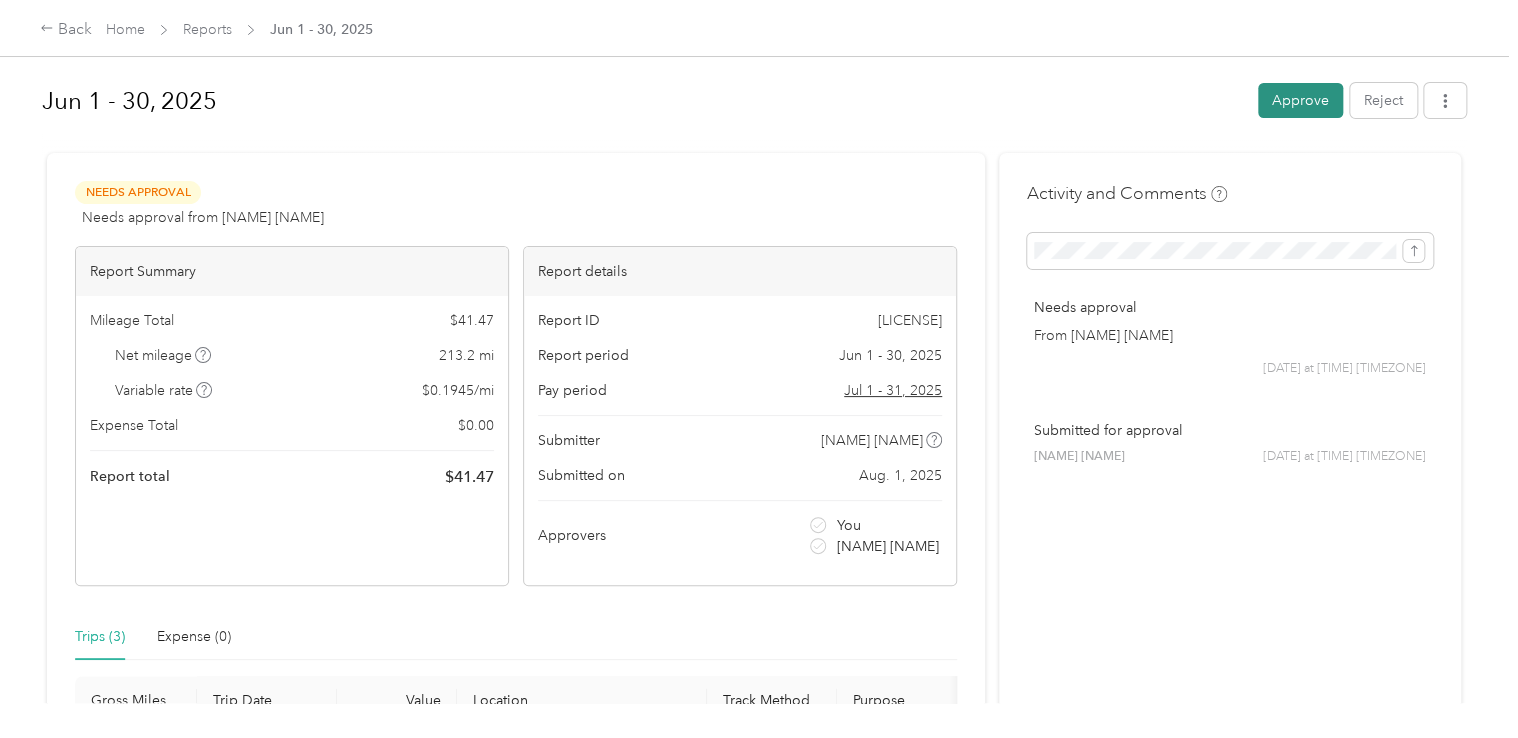 click on "Approve" at bounding box center (1300, 100) 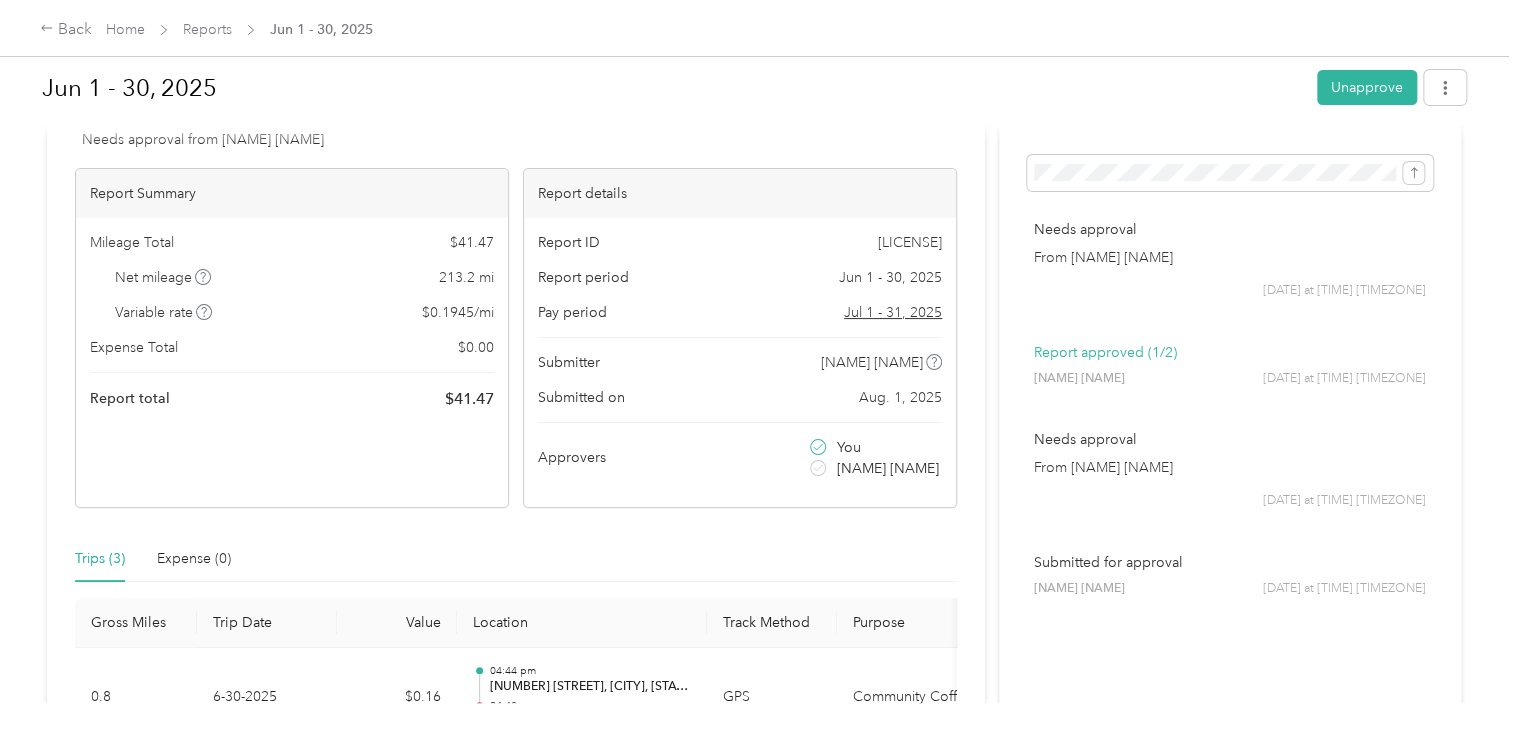 scroll, scrollTop: 0, scrollLeft: 0, axis: both 